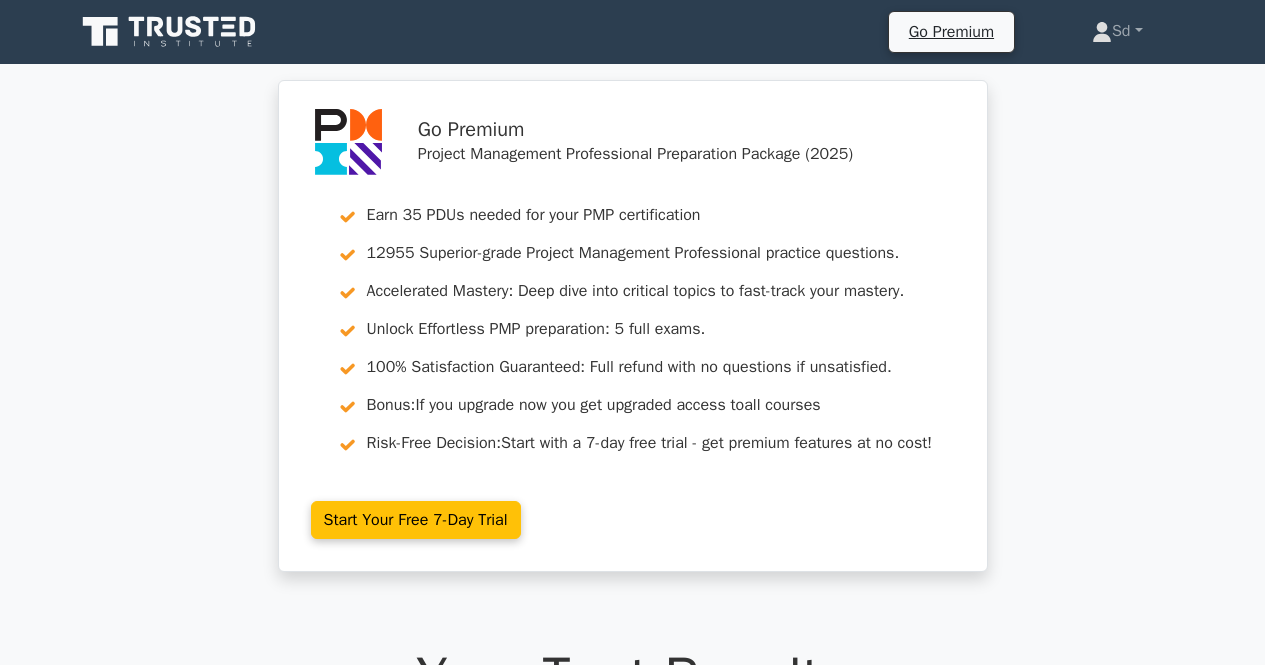 scroll, scrollTop: 0, scrollLeft: 0, axis: both 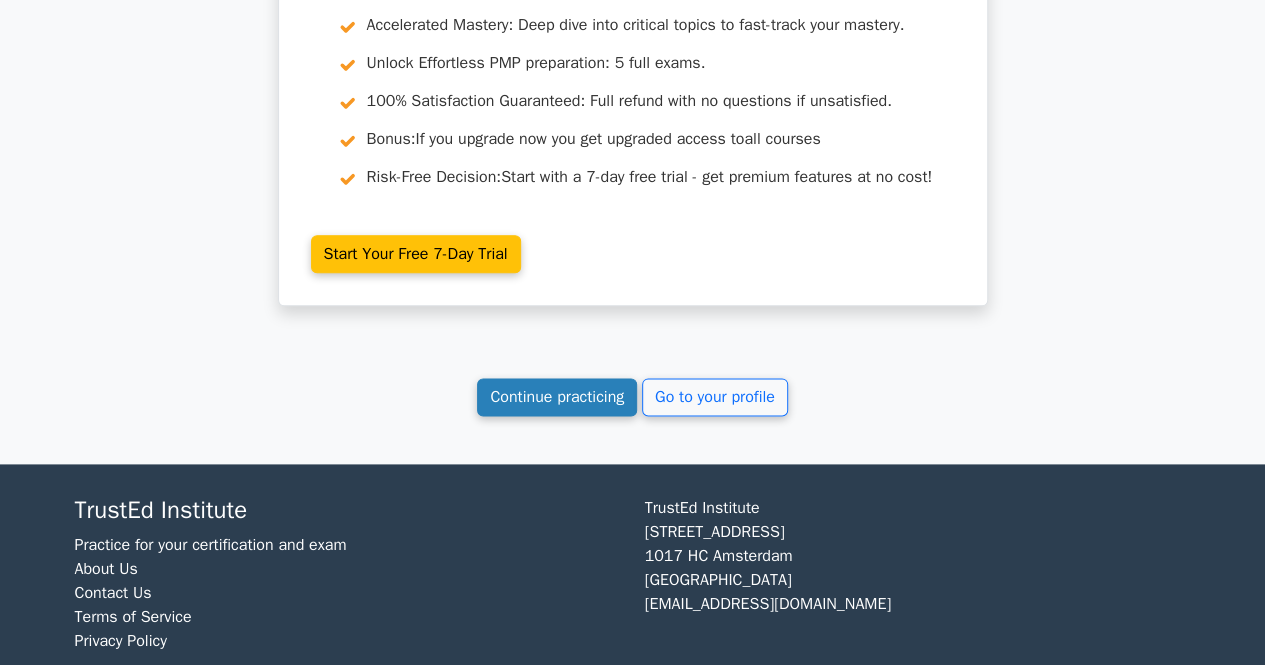 click on "Continue practicing" at bounding box center (557, 397) 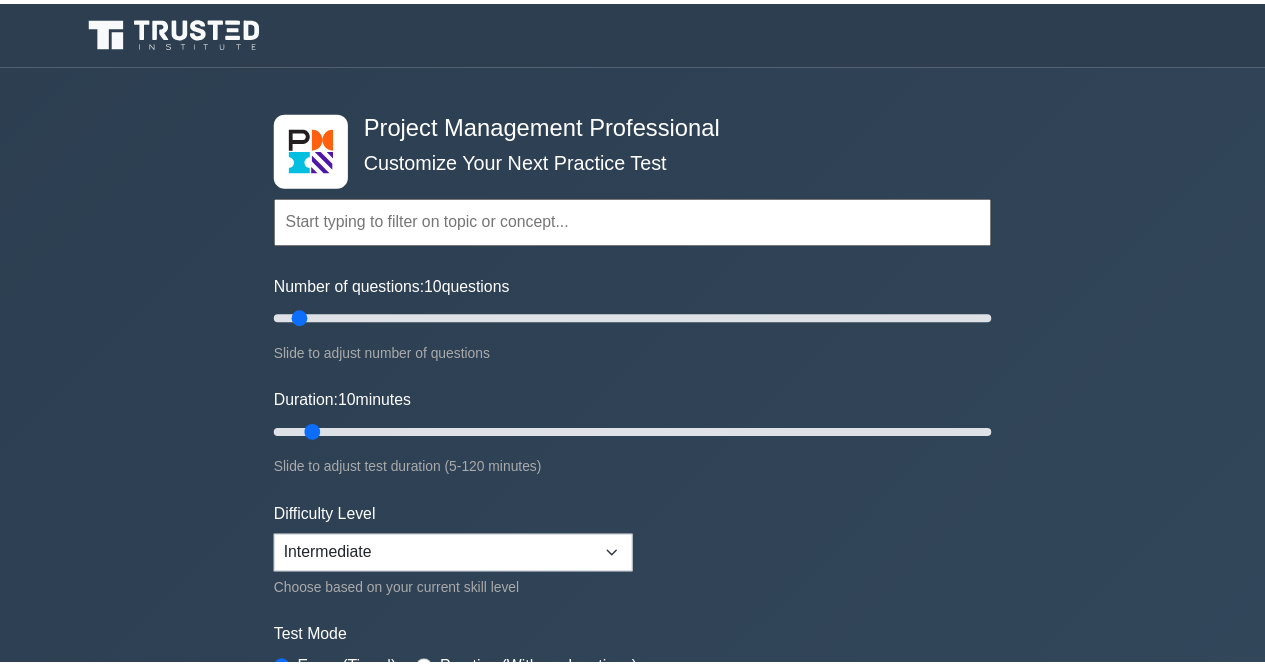 scroll, scrollTop: 0, scrollLeft: 0, axis: both 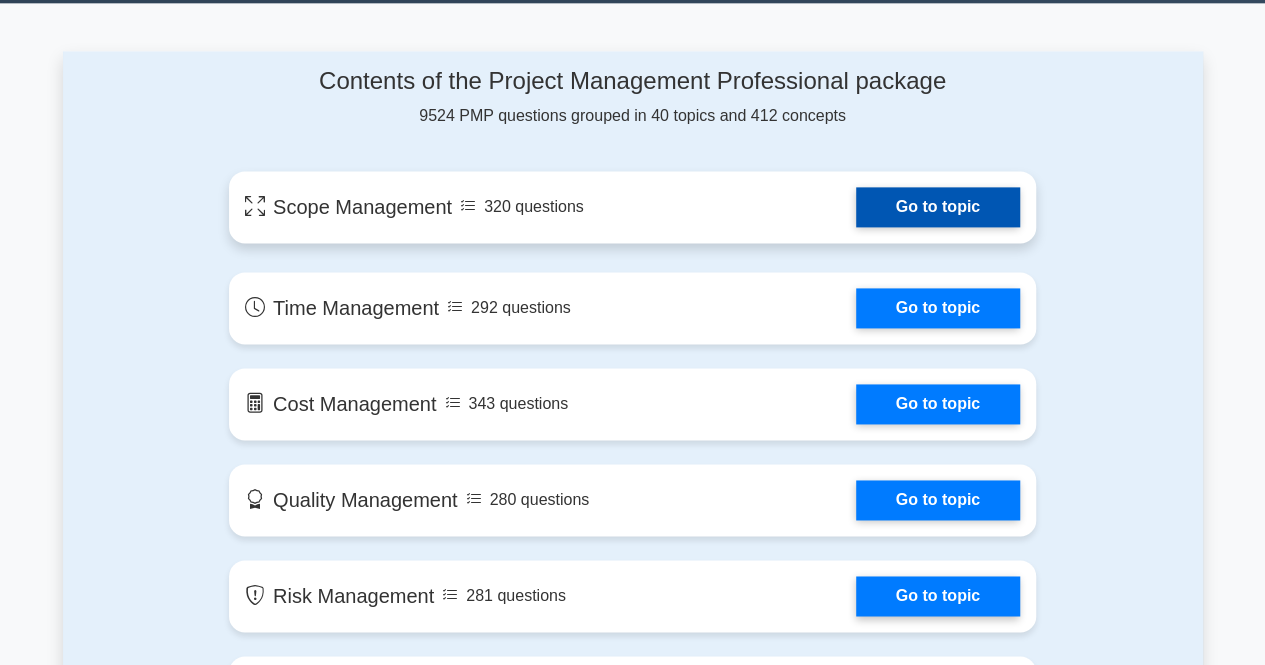 click on "Go to topic" at bounding box center (938, 207) 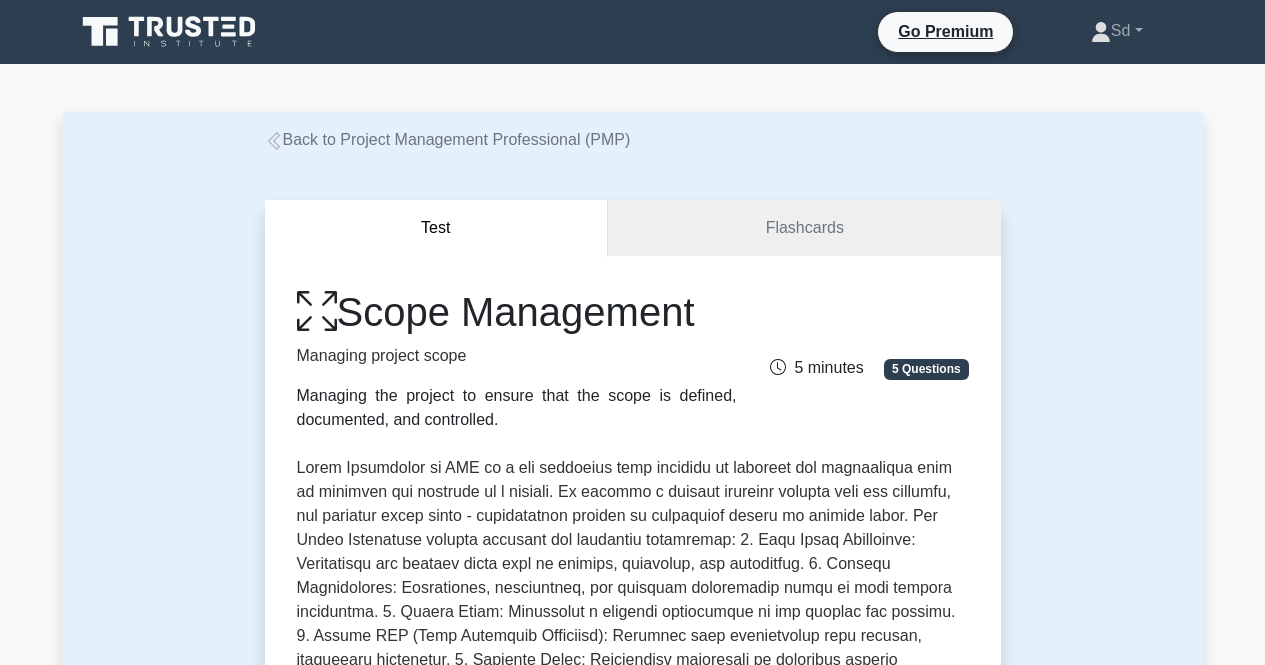 scroll, scrollTop: 0, scrollLeft: 0, axis: both 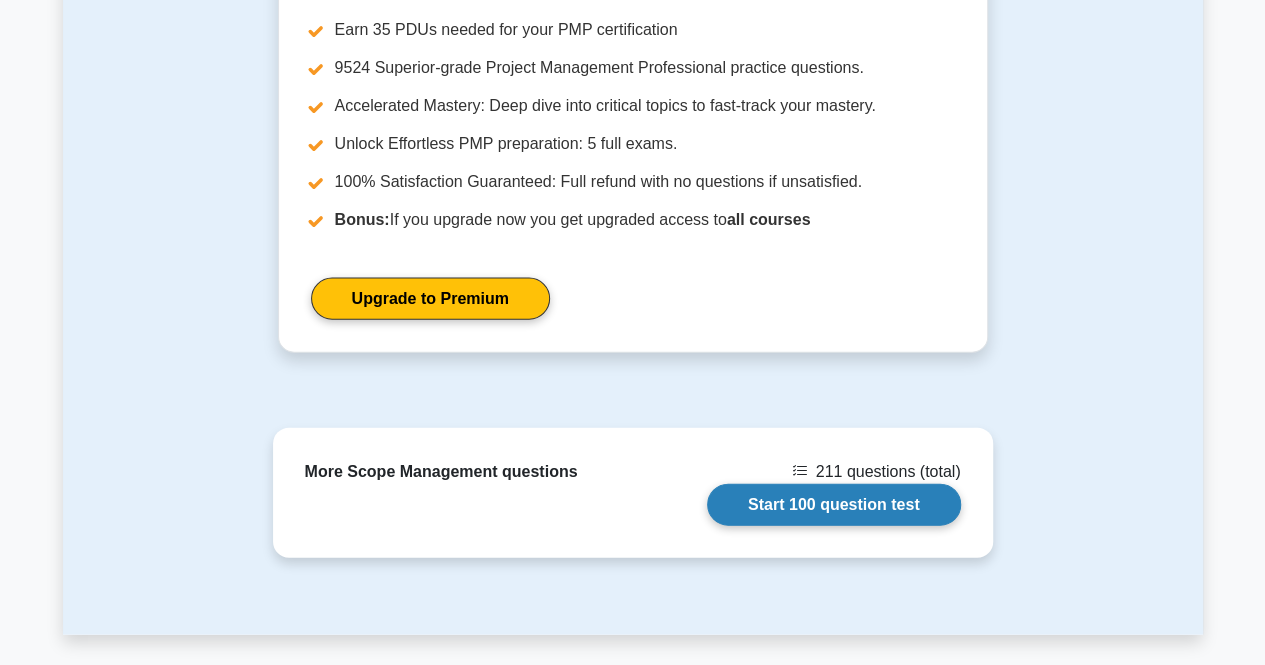 click on "Start 100 question test" at bounding box center (834, 505) 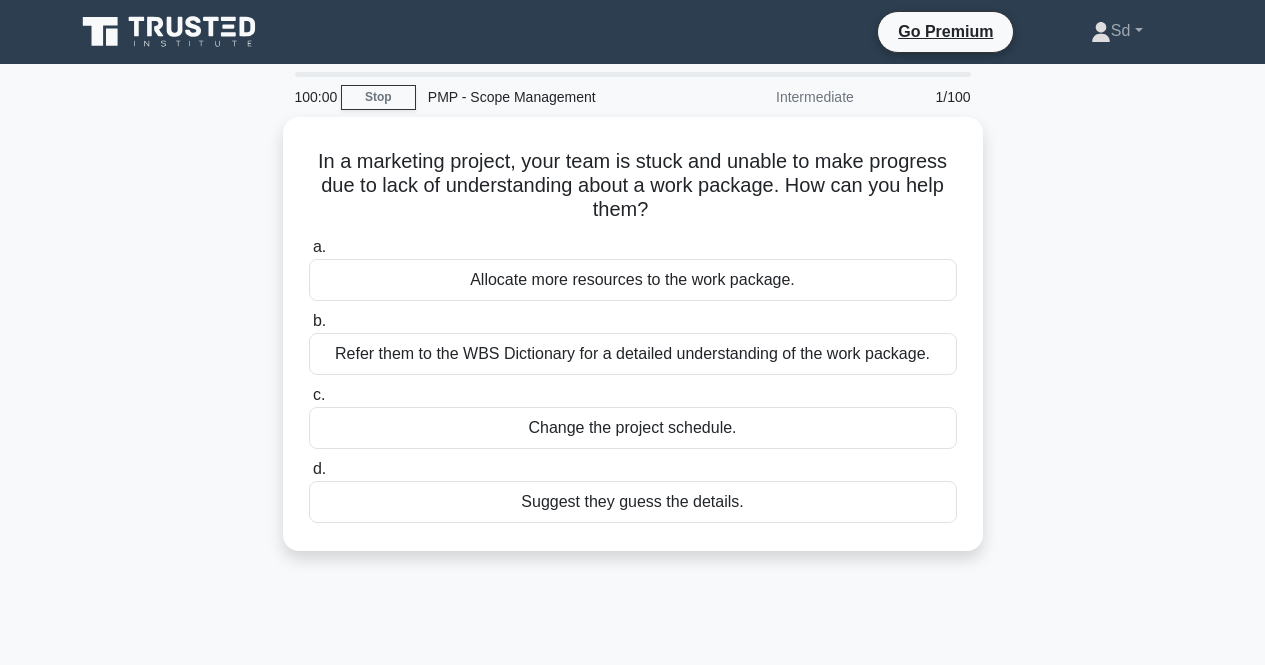 scroll, scrollTop: 0, scrollLeft: 0, axis: both 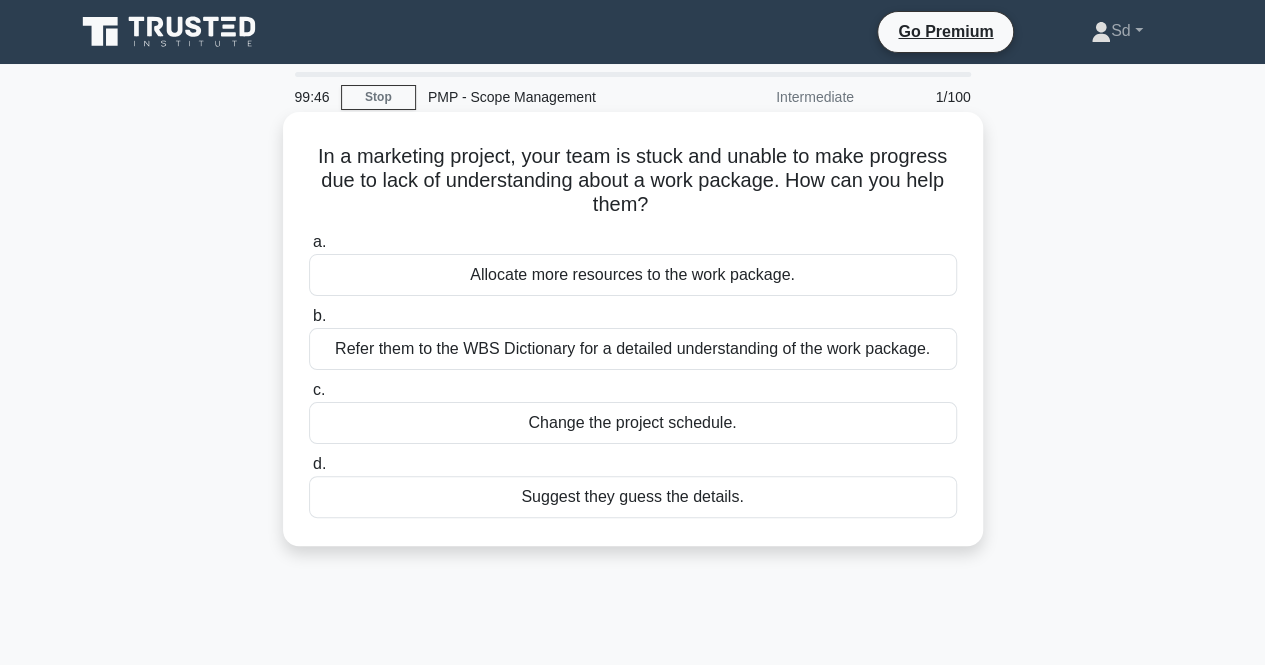 click on "Refer them to the WBS Dictionary for a detailed understanding of the work package." at bounding box center [633, 349] 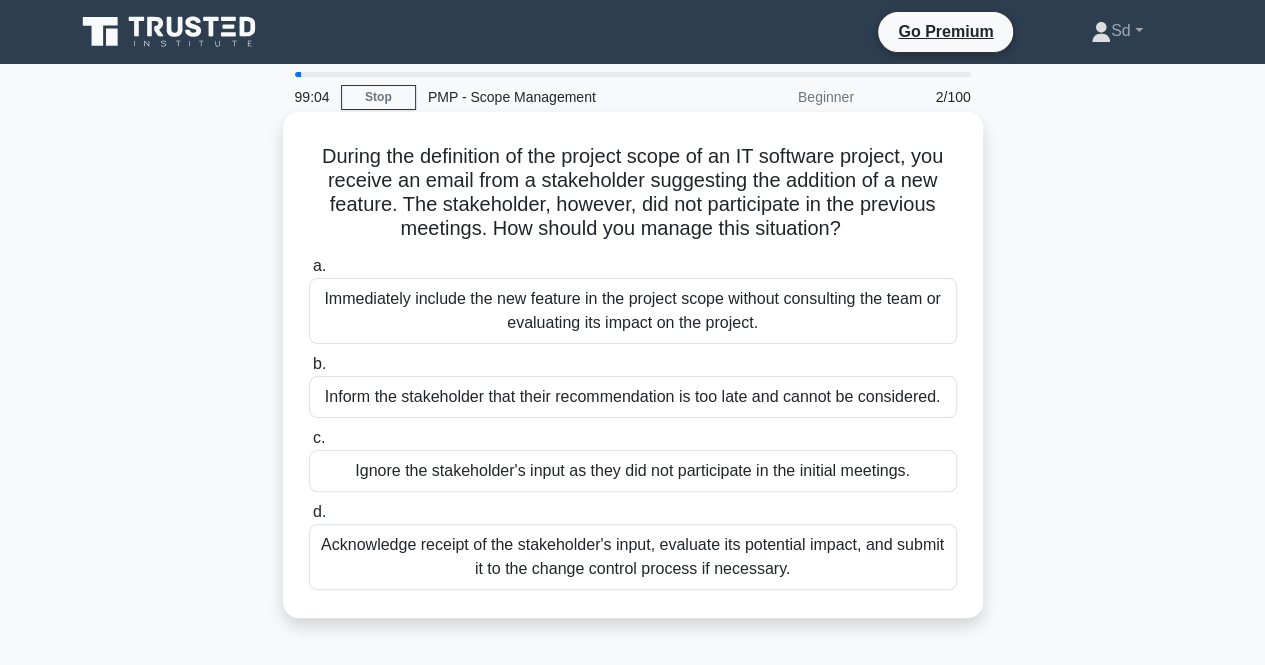 click on "Acknowledge receipt of the stakeholder's input, evaluate its potential impact, and submit it to the change control process if necessary." at bounding box center (633, 557) 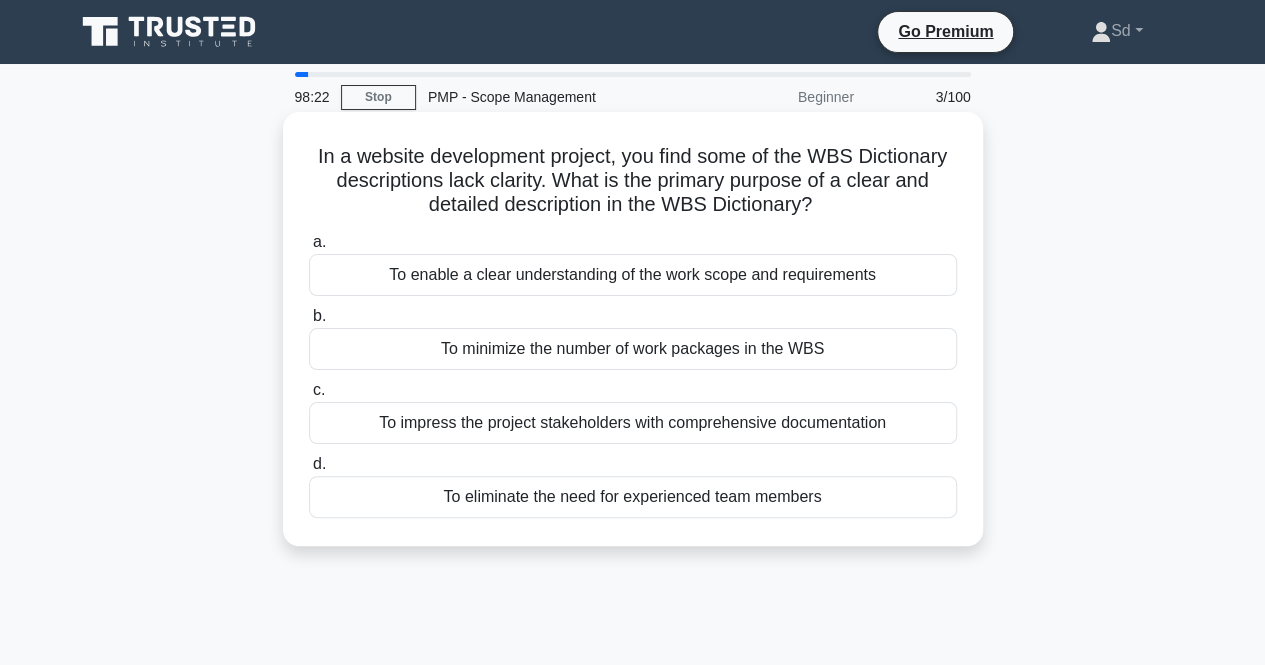 click on "To enable a clear understanding of the work scope and requirements" at bounding box center (633, 275) 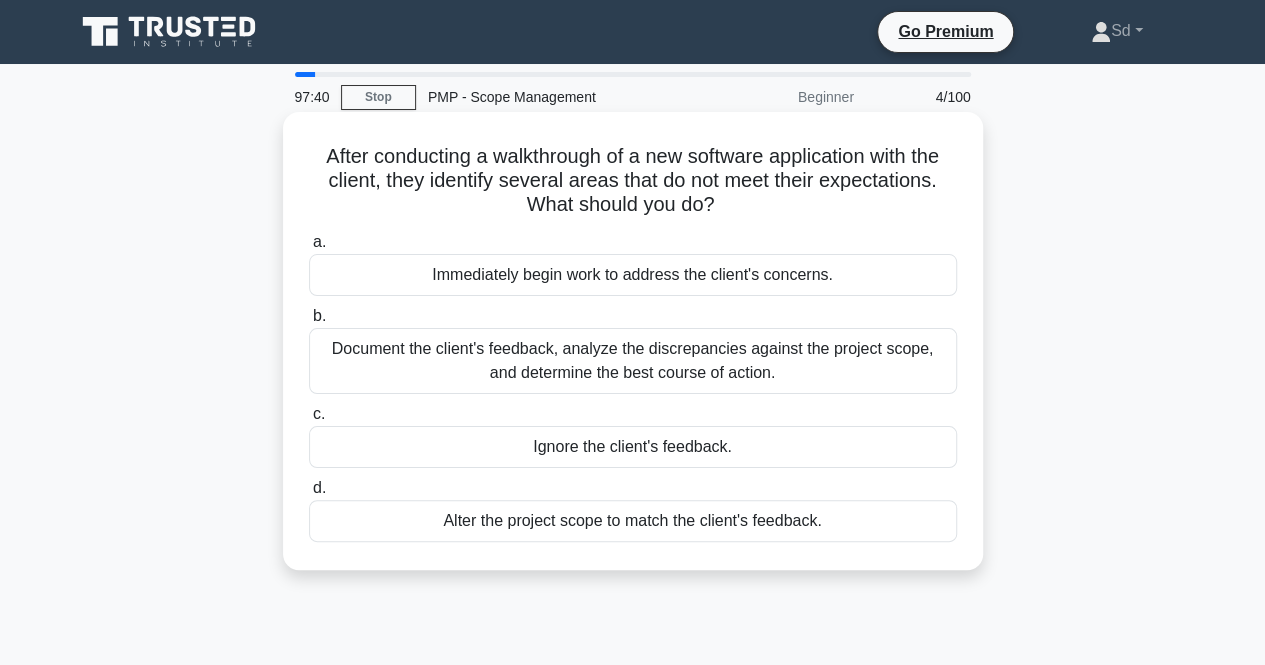 click on "Document the client's feedback, analyze the discrepancies against the project scope, and determine the best course of action." at bounding box center [633, 361] 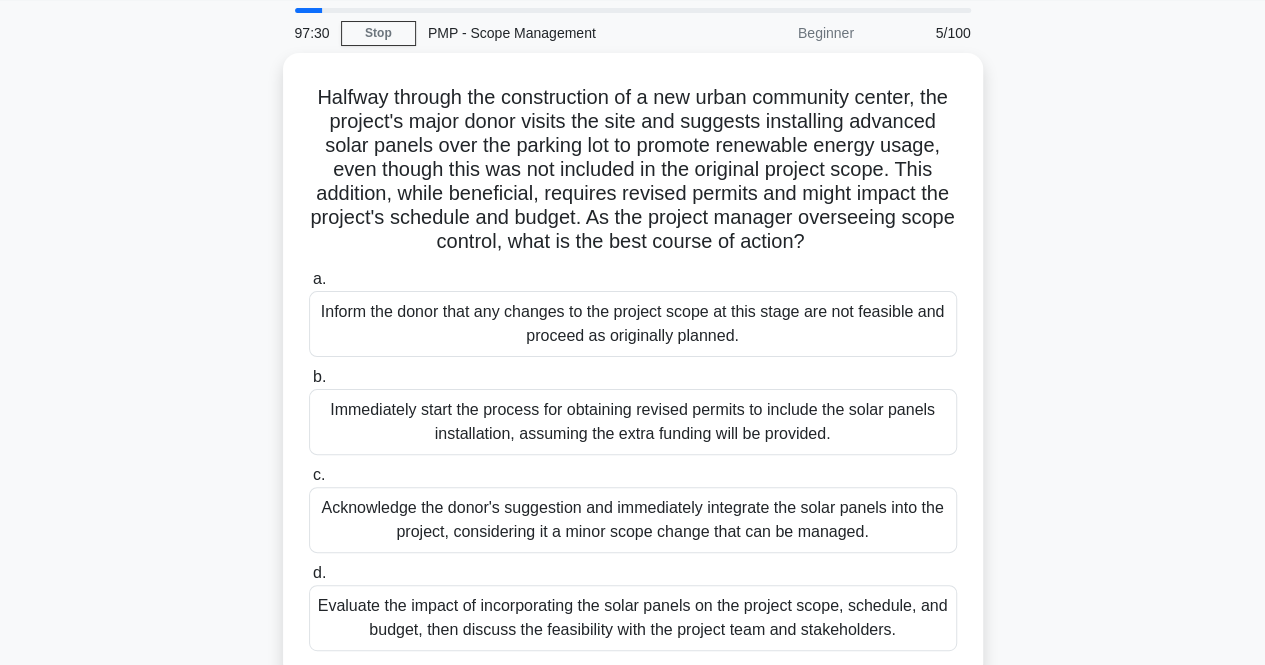 scroll, scrollTop: 58, scrollLeft: 0, axis: vertical 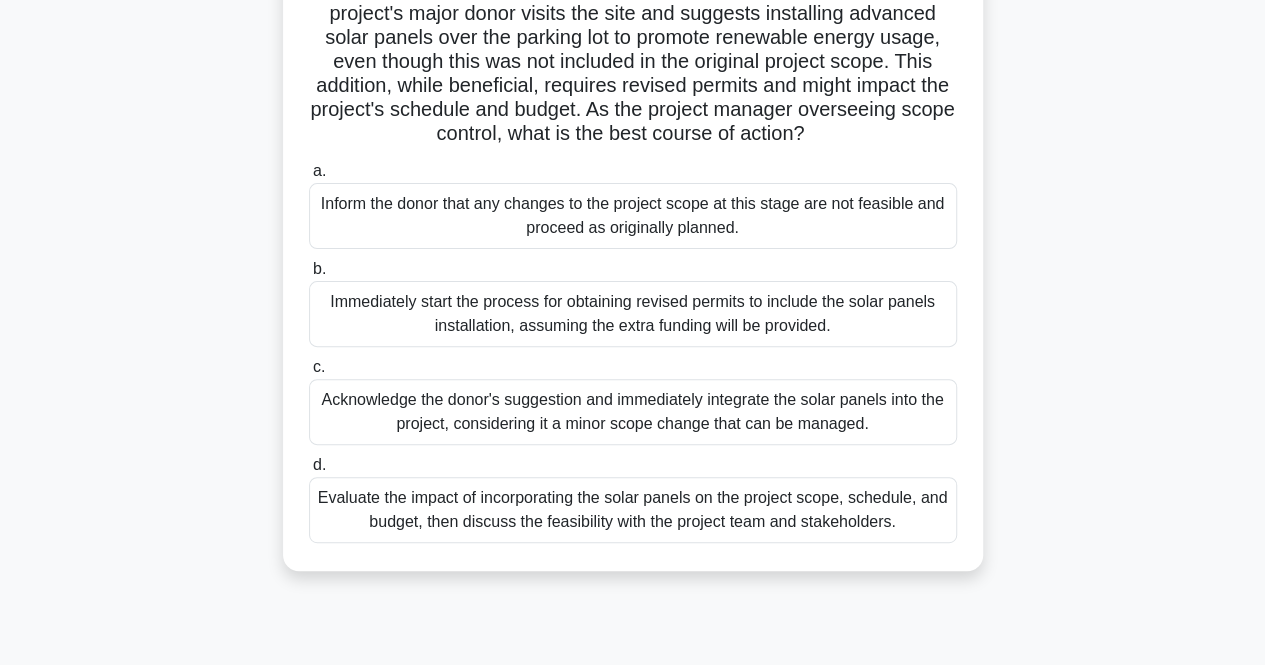 click on "Evaluate the impact of incorporating the solar panels on the project scope, schedule, and budget, then discuss the feasibility with the project team and stakeholders." at bounding box center (633, 510) 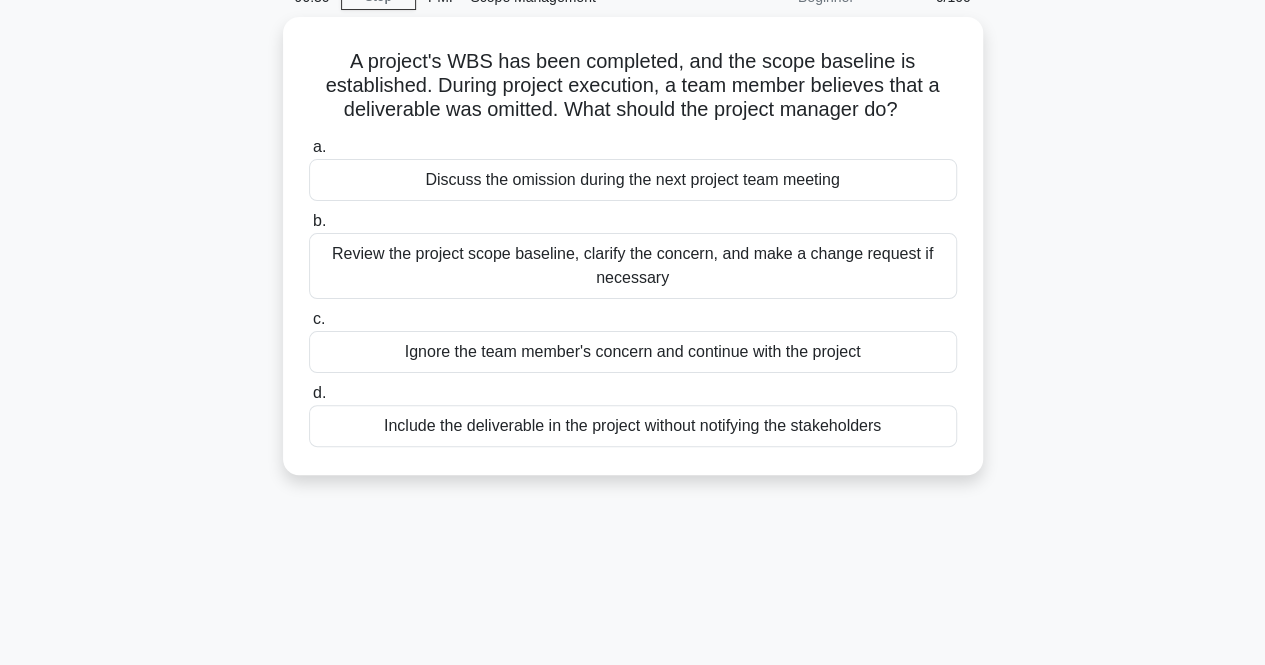 scroll, scrollTop: 0, scrollLeft: 0, axis: both 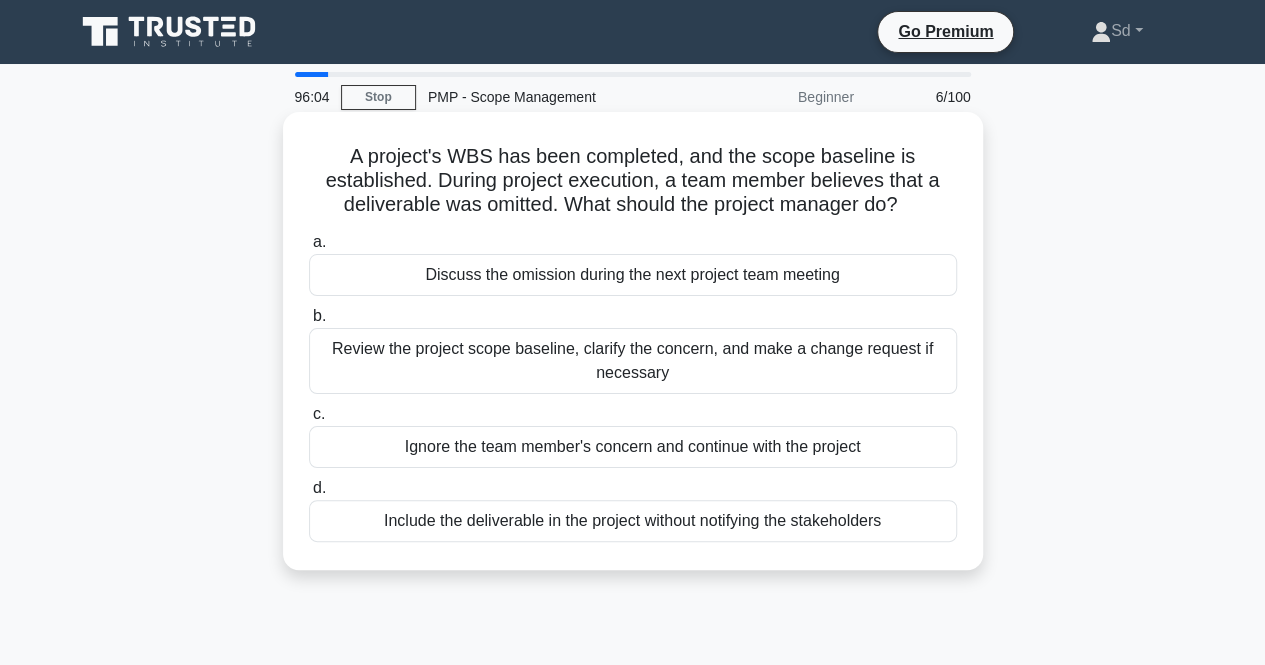 click on "Review the project scope baseline, clarify the concern, and make a change request if necessary" at bounding box center (633, 361) 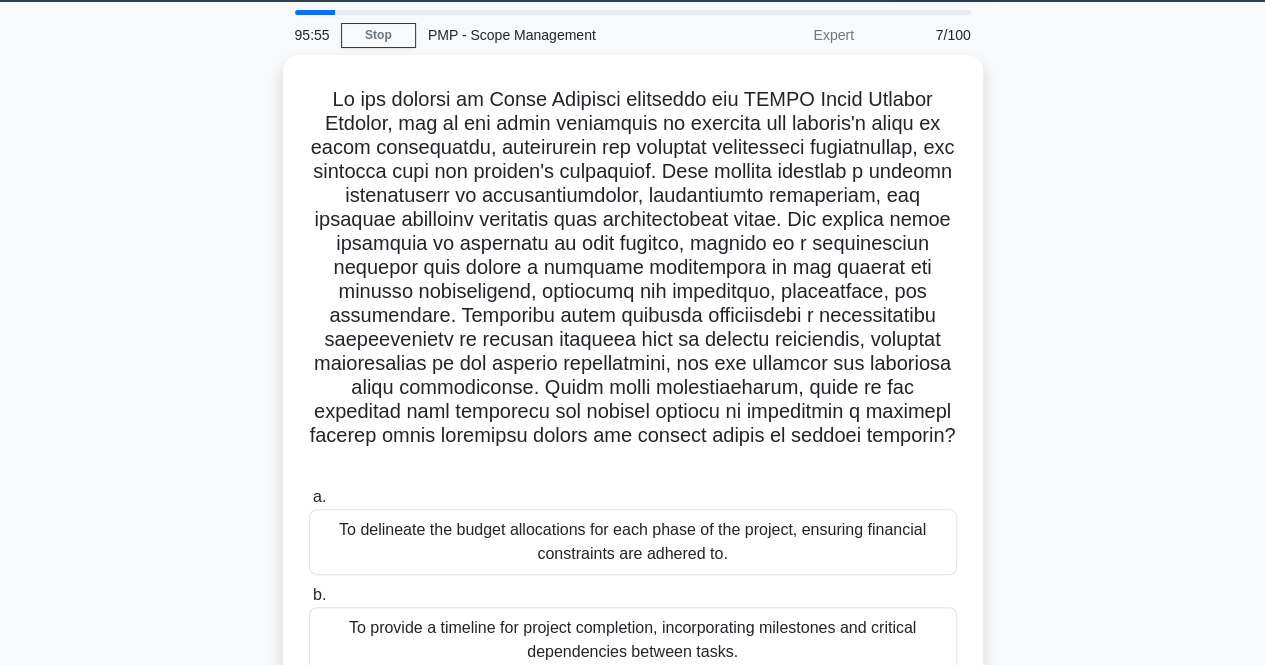 scroll, scrollTop: 66, scrollLeft: 0, axis: vertical 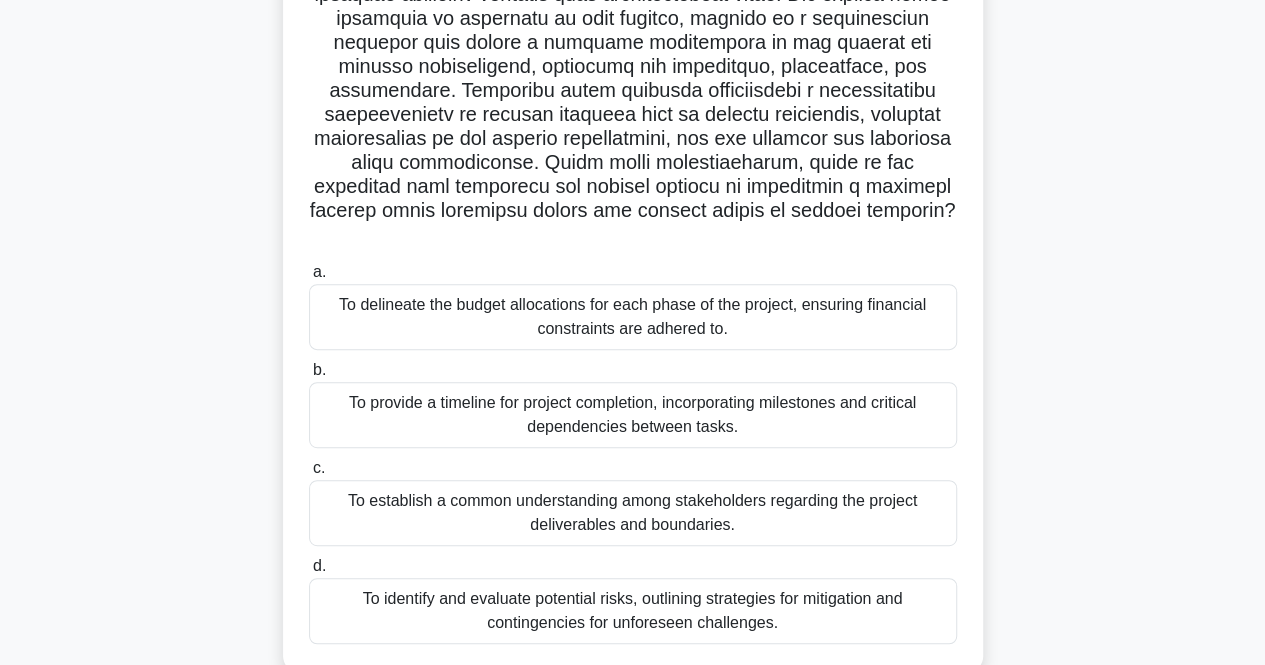 click on "To establish a common understanding among stakeholders regarding the project deliverables and boundaries." at bounding box center (633, 513) 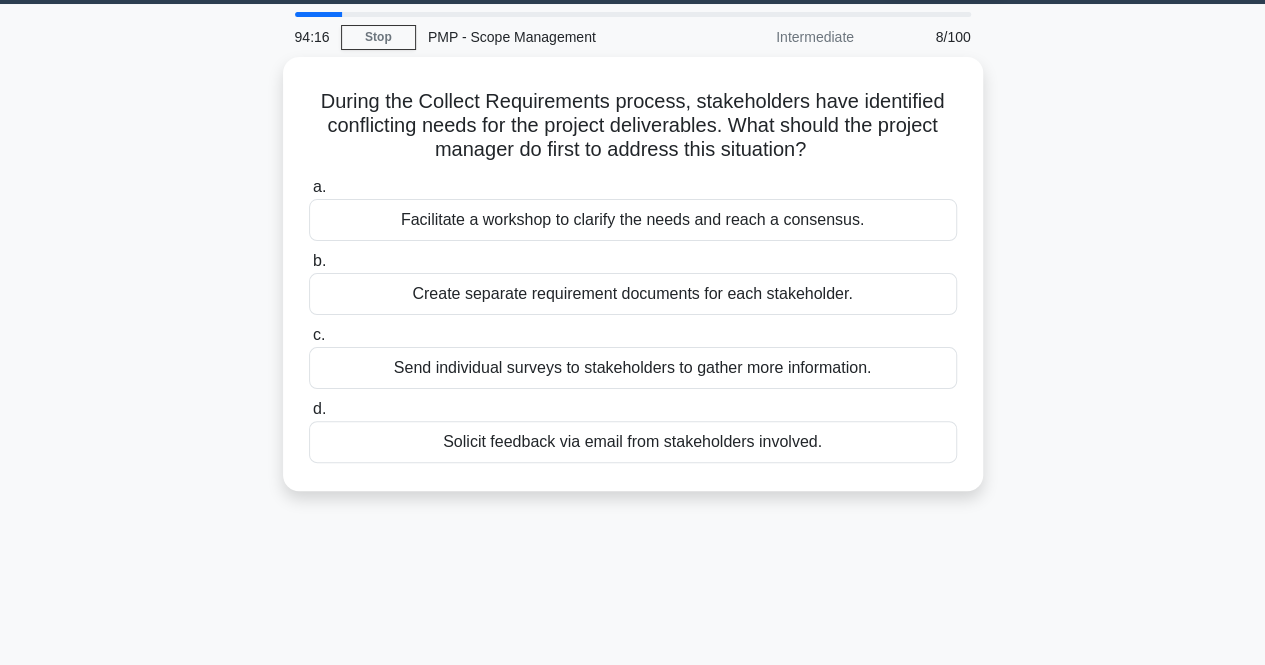 scroll, scrollTop: 0, scrollLeft: 0, axis: both 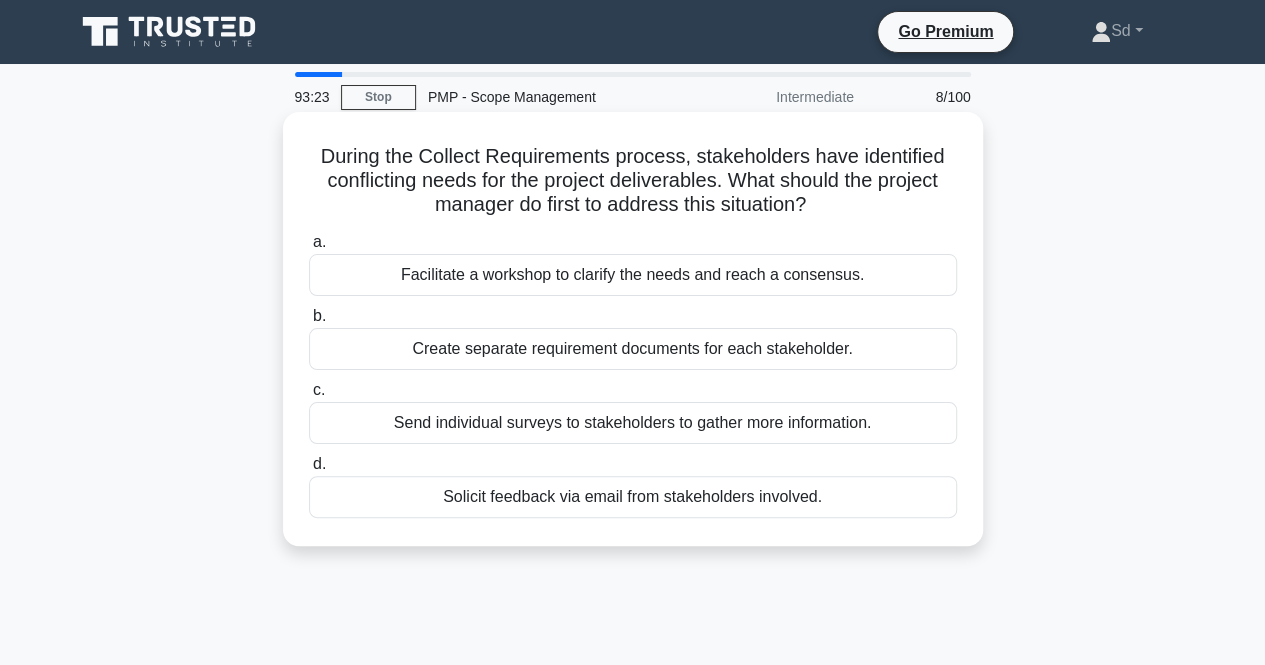 click on "Facilitate a workshop to clarify the needs and reach a consensus." at bounding box center (633, 275) 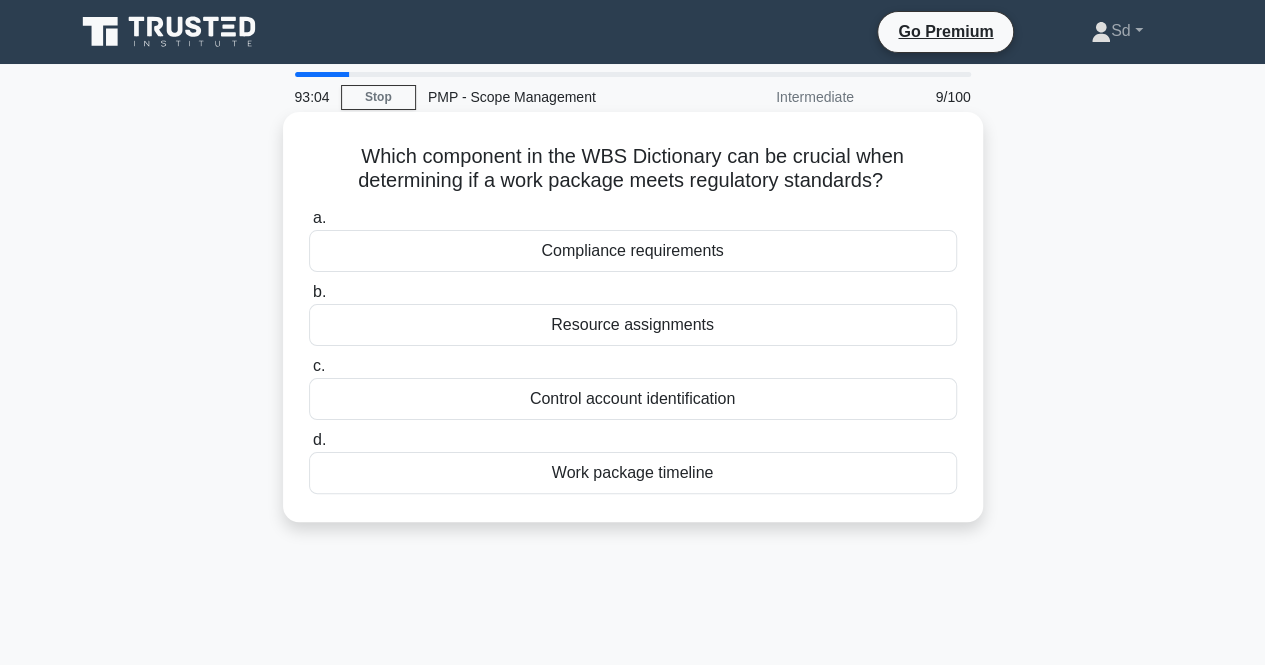 click on "Compliance requirements" at bounding box center (633, 251) 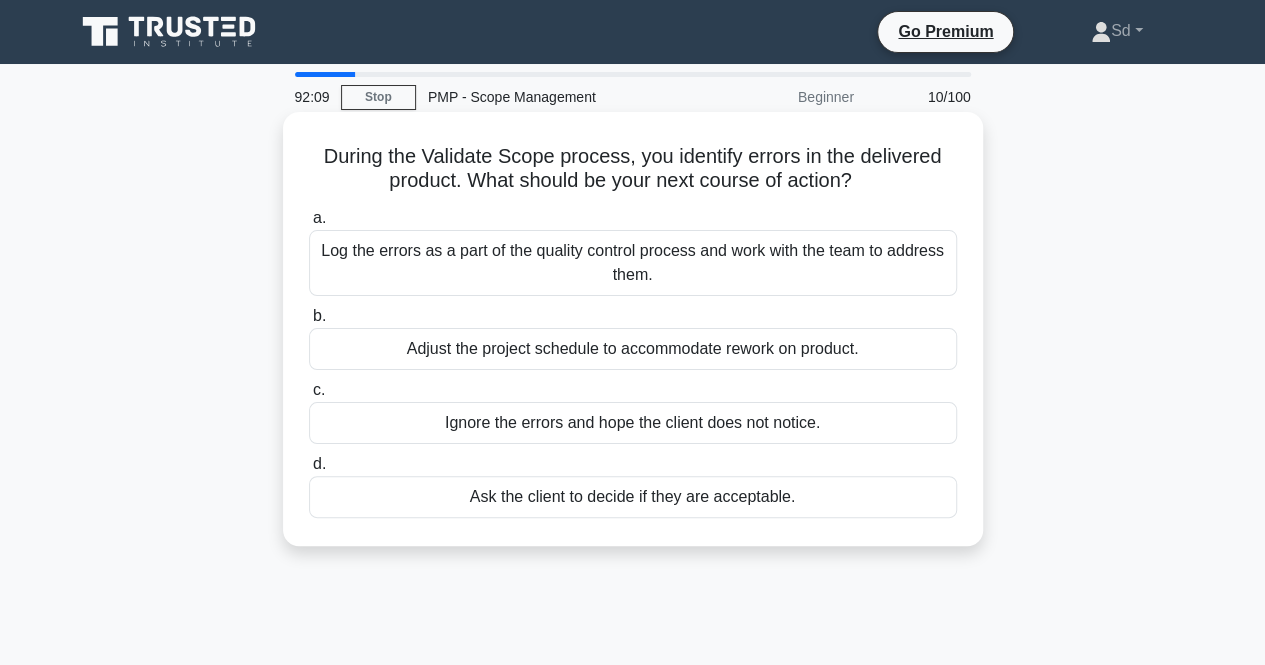 click on "Adjust the project schedule to accommodate rework on product." at bounding box center [633, 349] 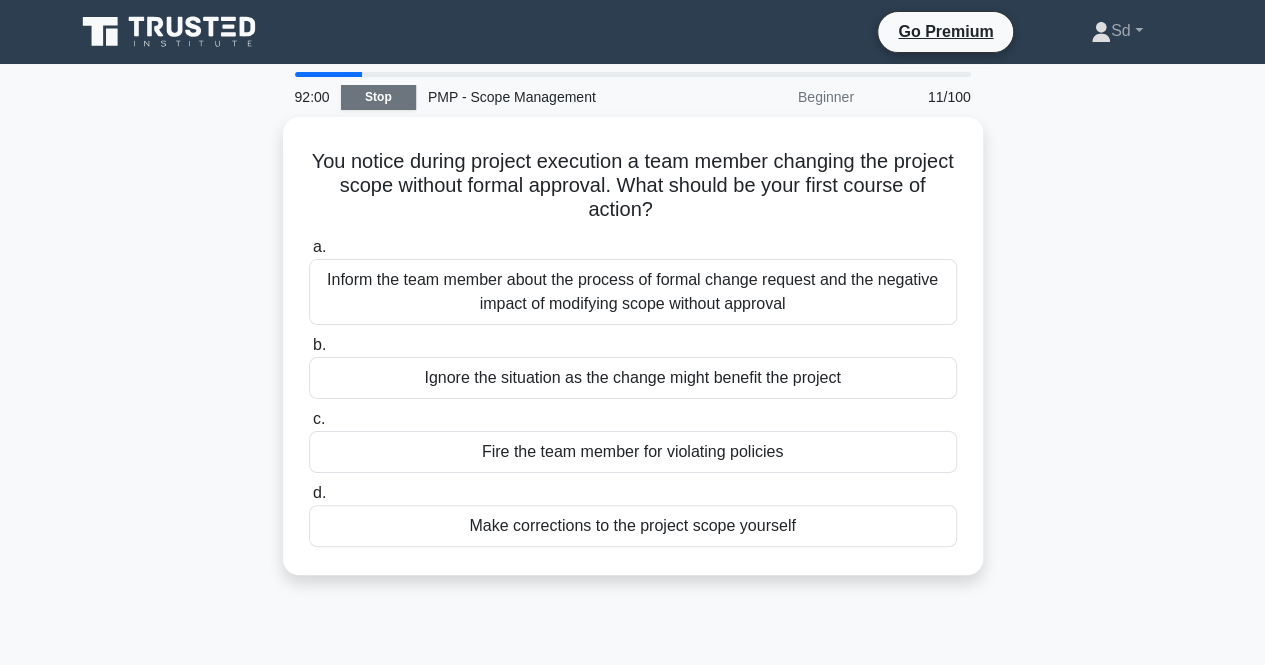 click on "Stop" at bounding box center (378, 97) 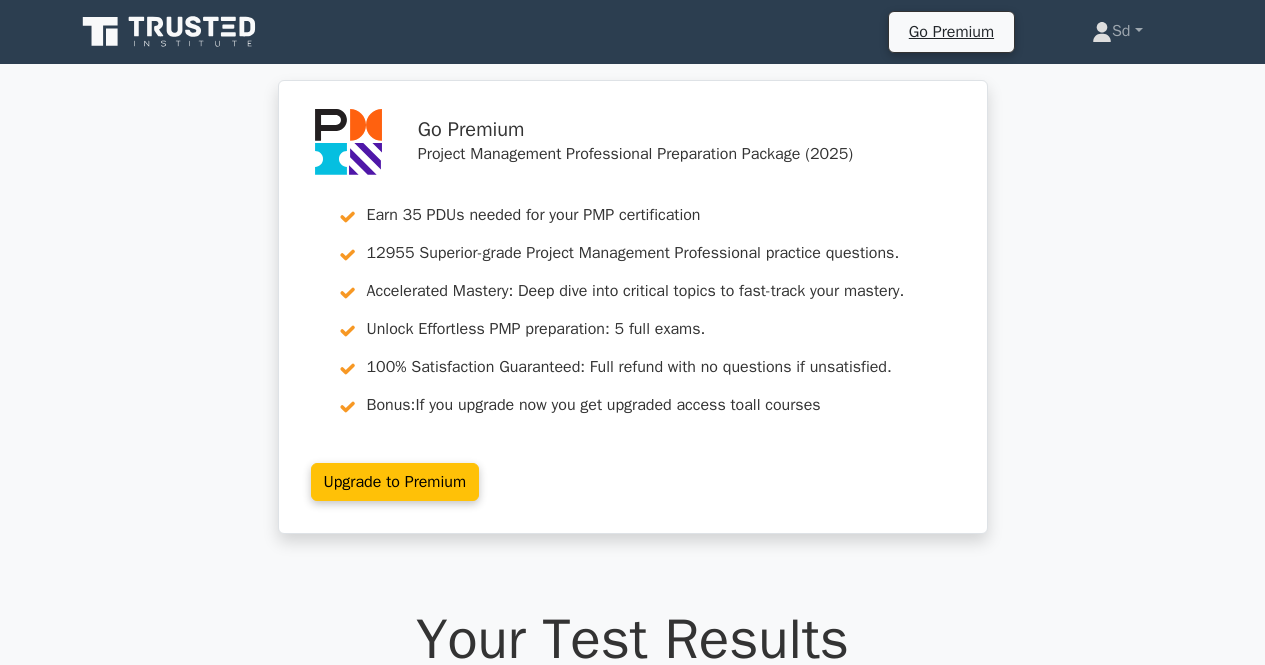 scroll, scrollTop: 0, scrollLeft: 0, axis: both 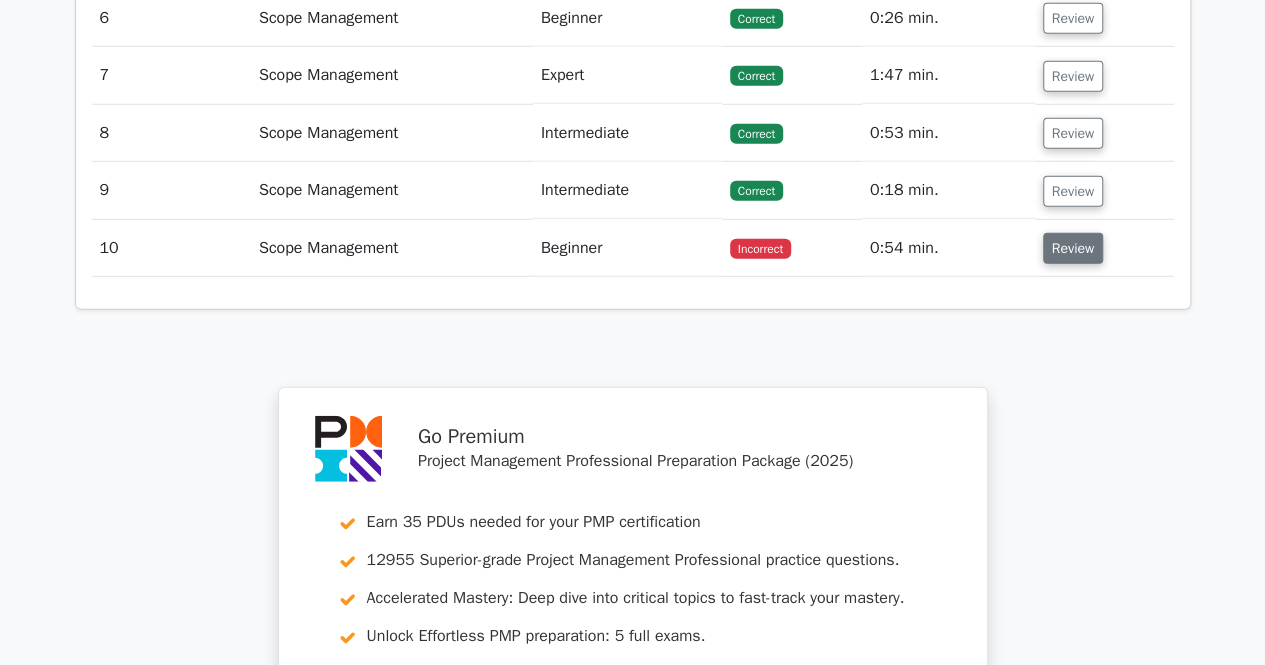 click on "Review" at bounding box center (1073, 248) 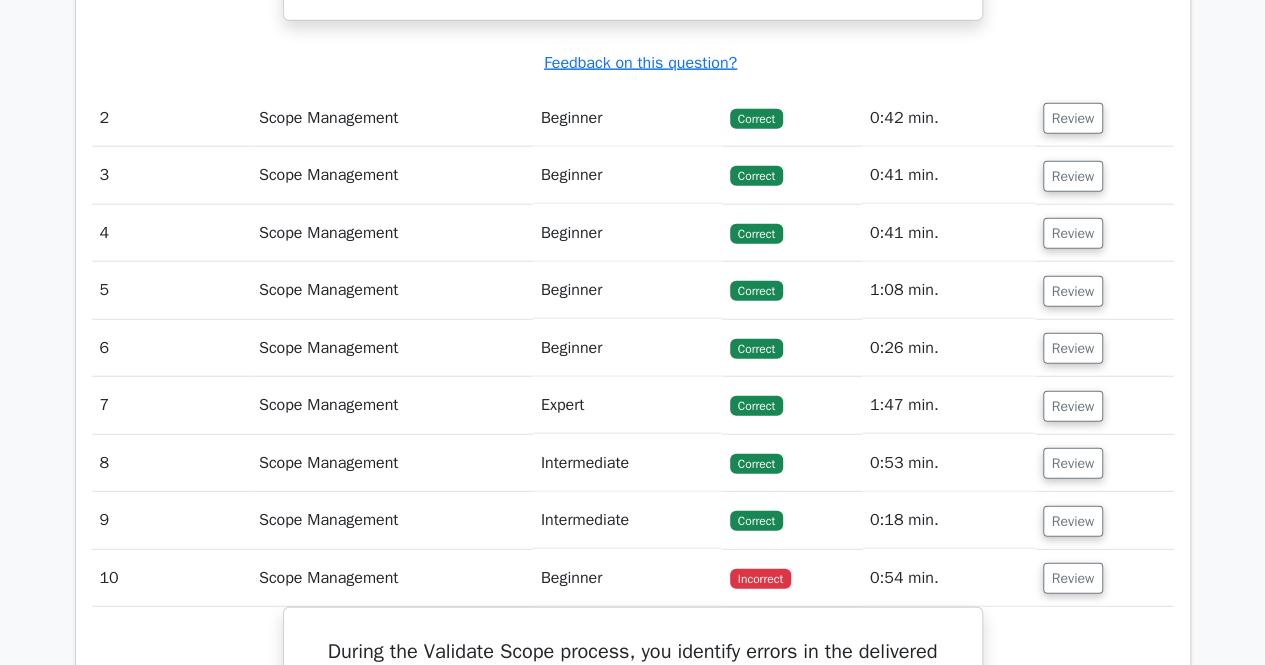 scroll, scrollTop: 1096, scrollLeft: 0, axis: vertical 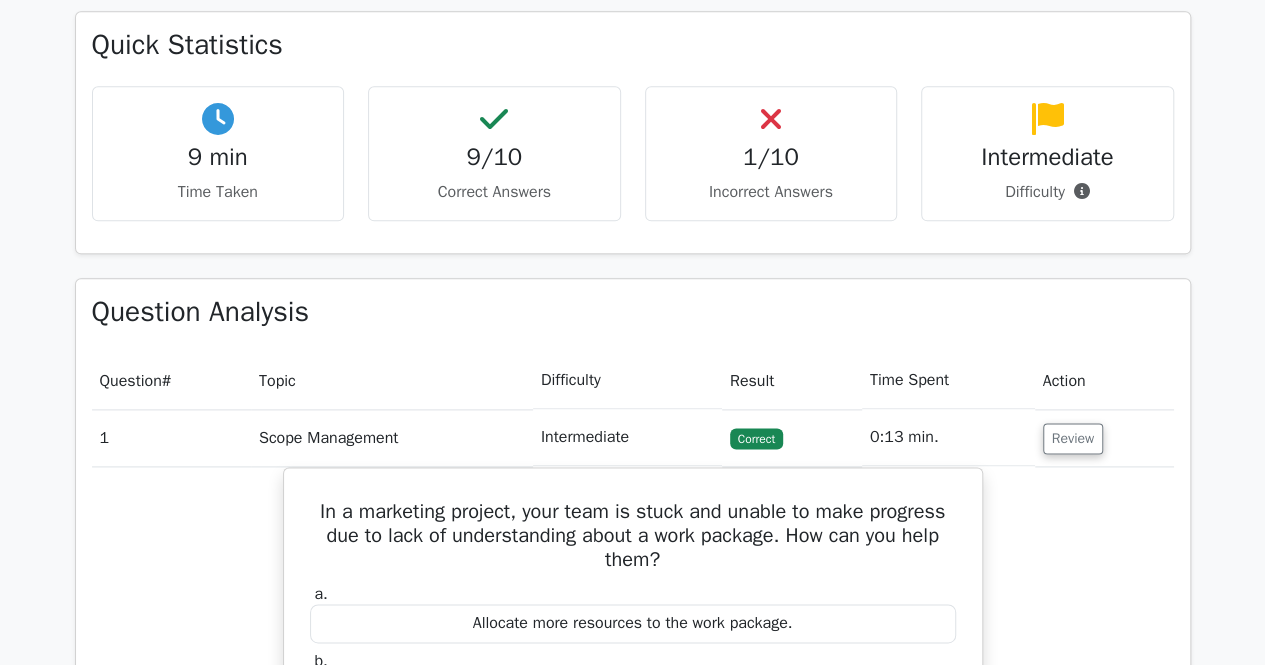 drag, startPoint x: 1256, startPoint y: 224, endPoint x: 1274, endPoint y: 230, distance: 18.973665 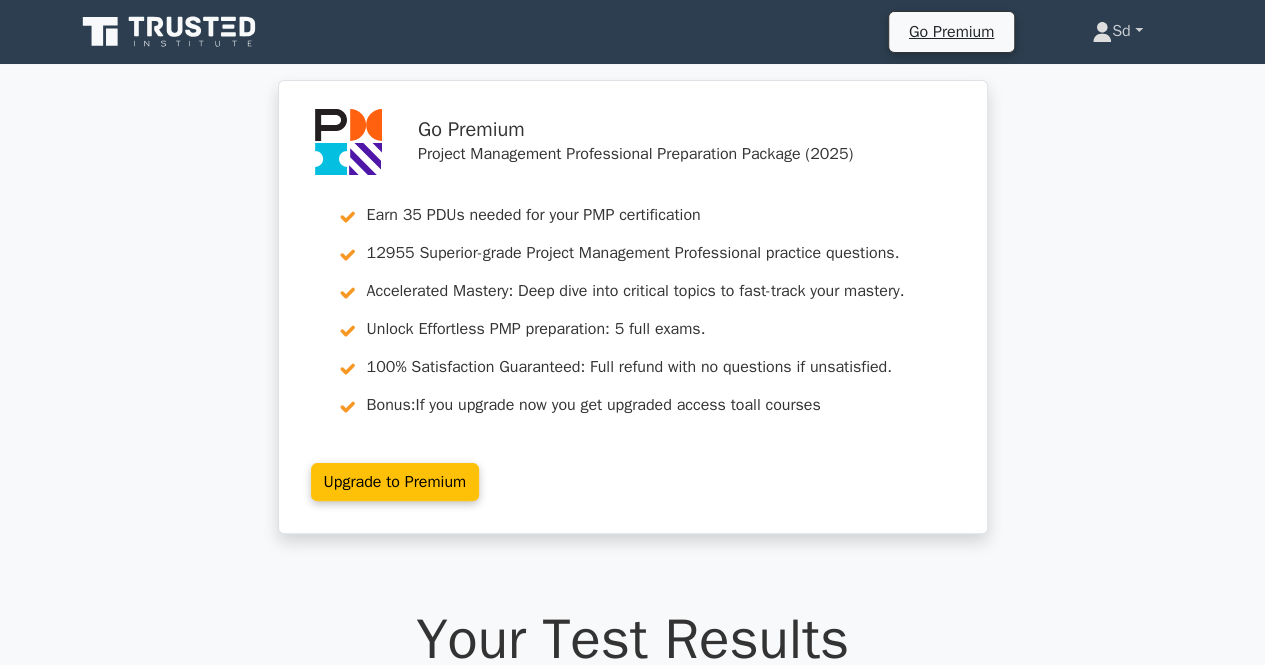 click on "Sd" at bounding box center (1117, 31) 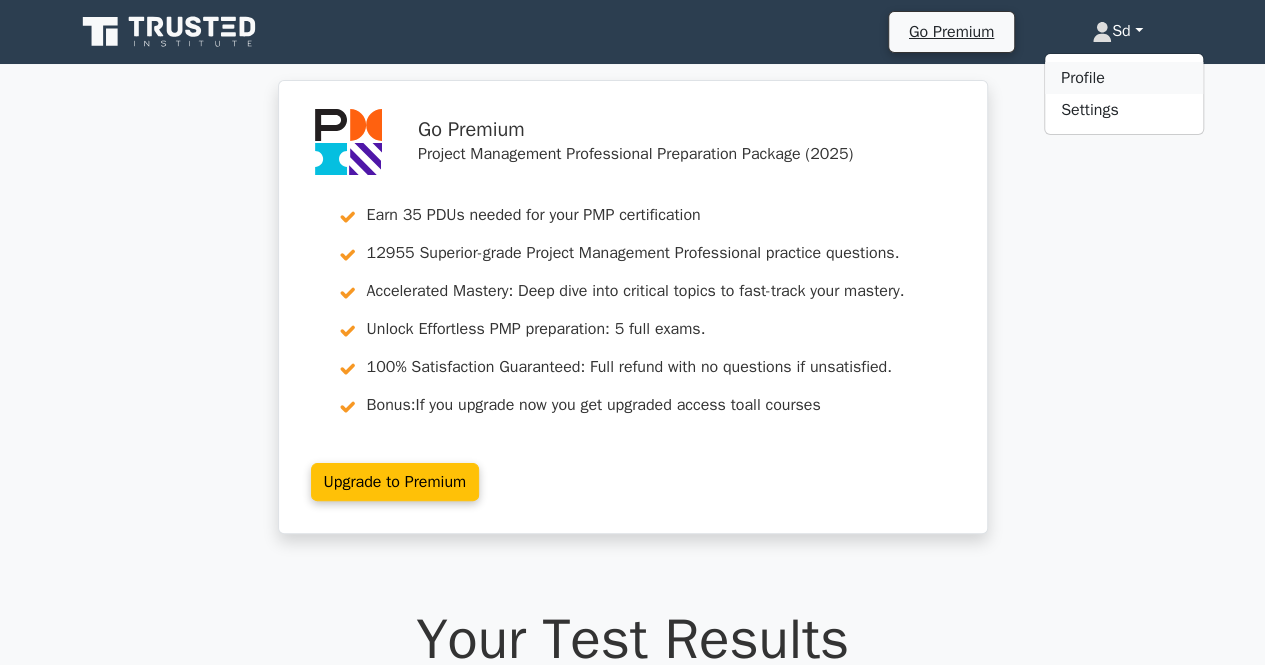 click on "Profile" at bounding box center (1124, 78) 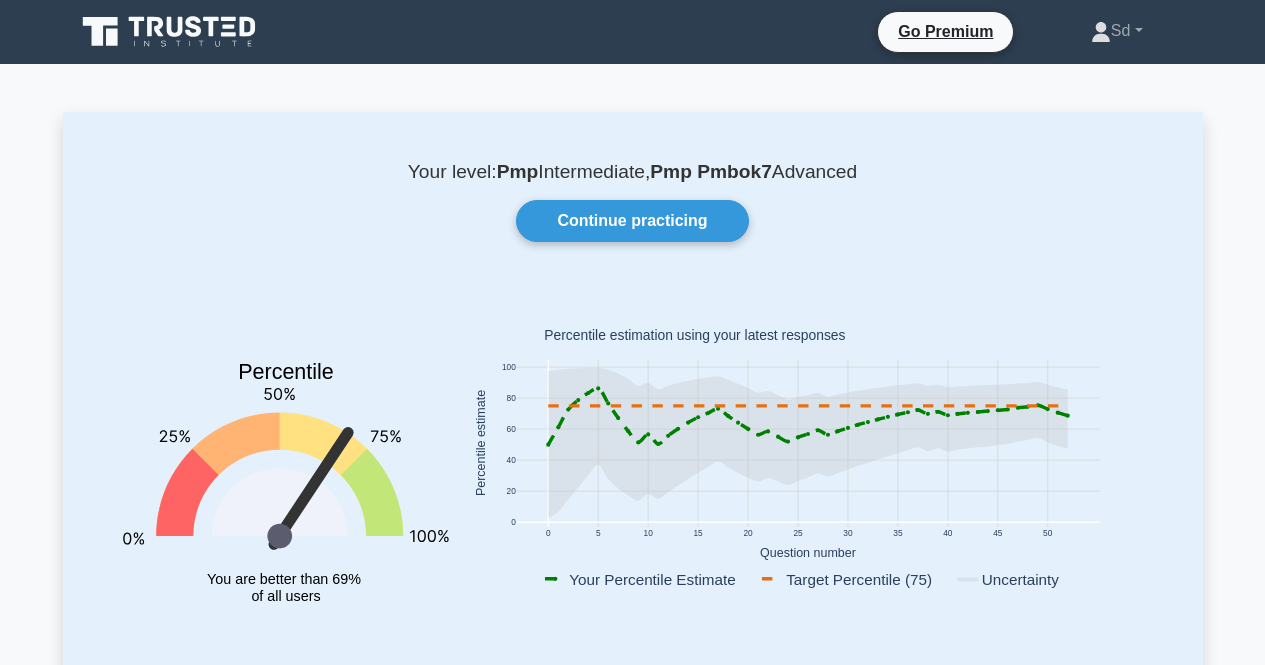 scroll, scrollTop: 0, scrollLeft: 0, axis: both 